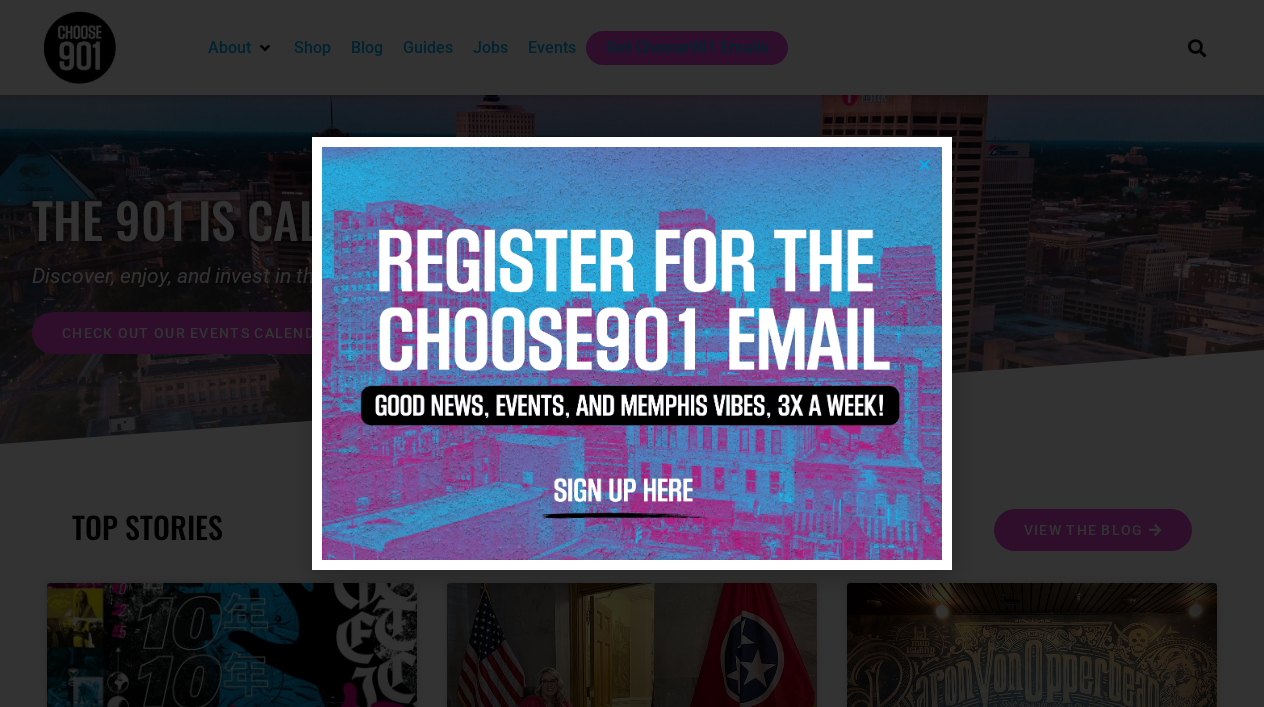 scroll, scrollTop: 0, scrollLeft: 0, axis: both 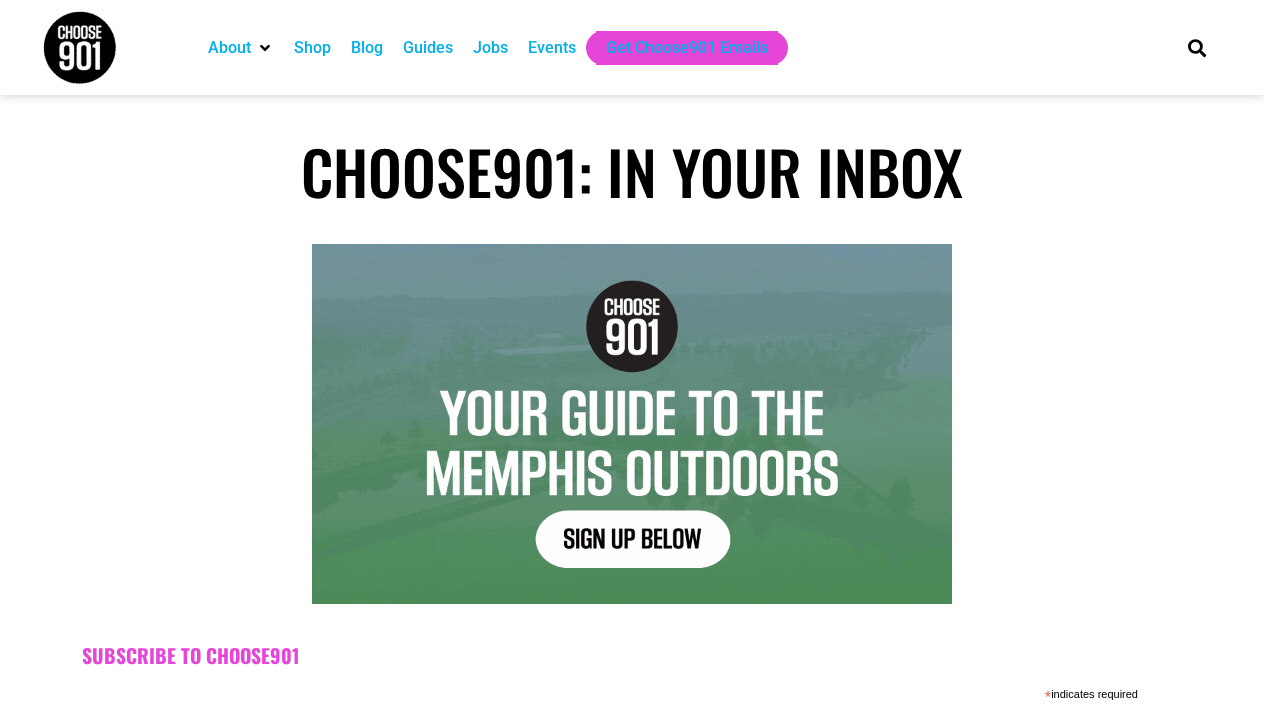 click on "Jobs" at bounding box center [490, 48] 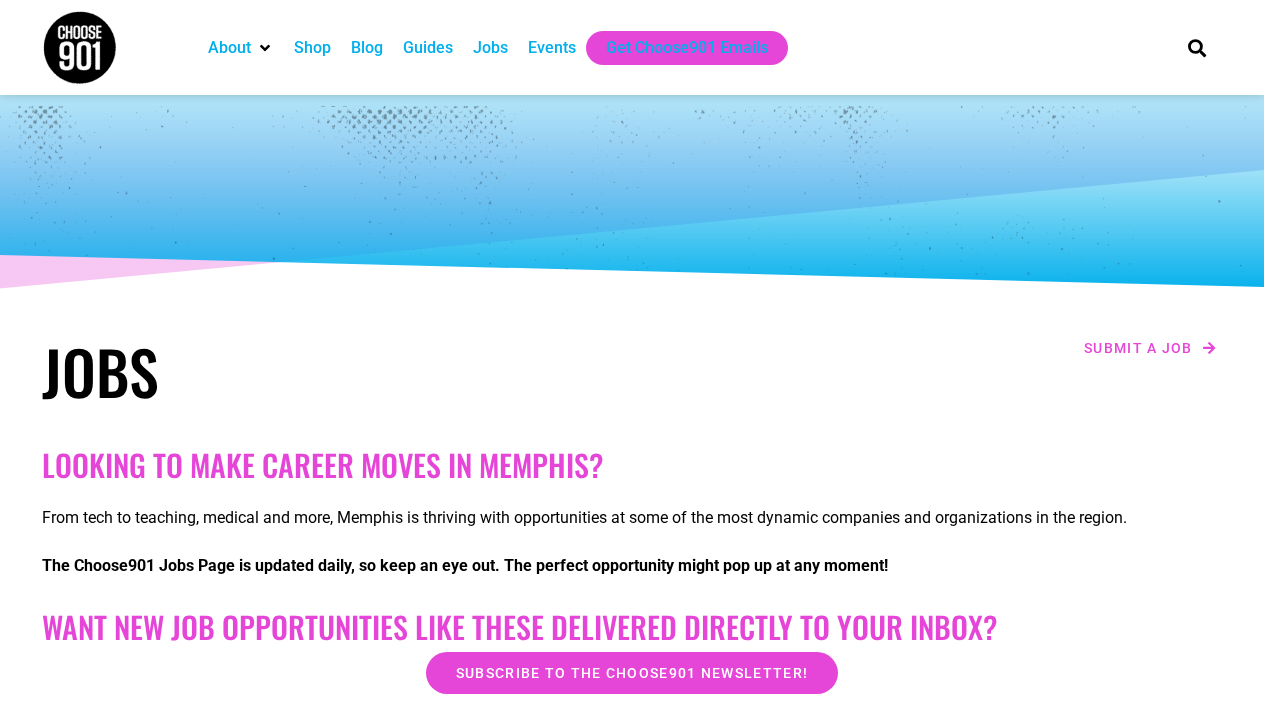 scroll, scrollTop: 0, scrollLeft: 0, axis: both 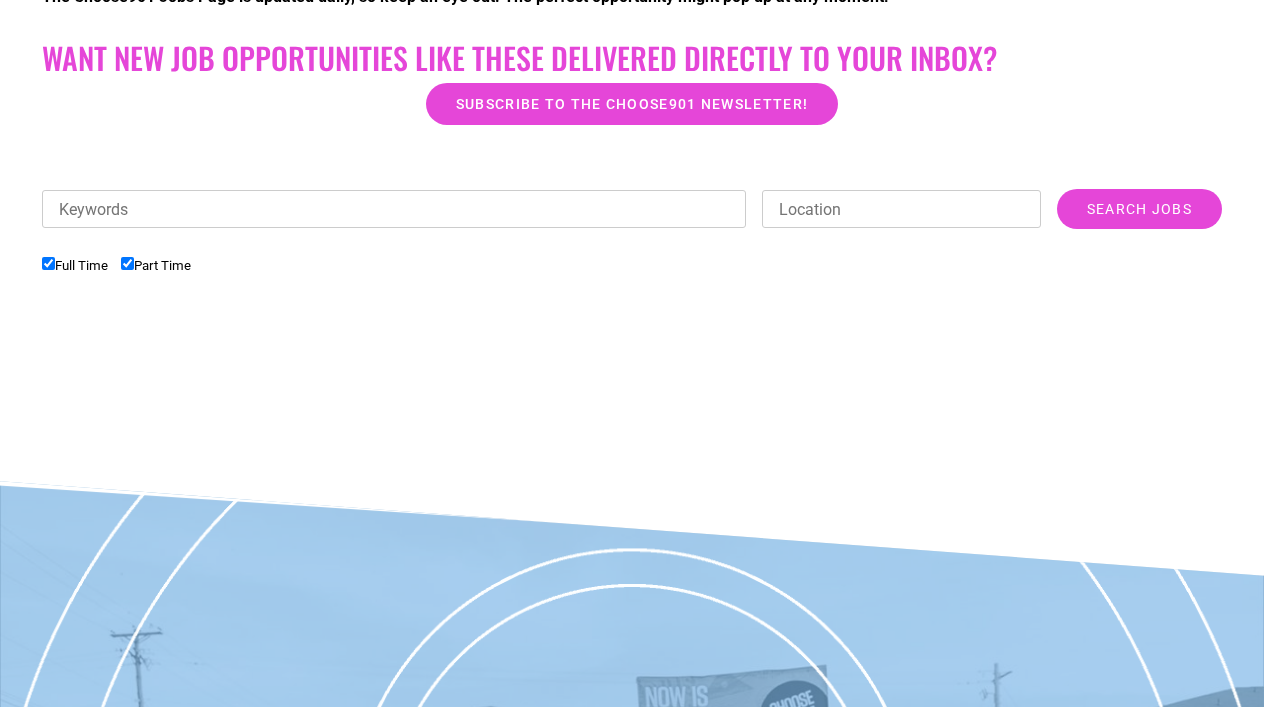 click on "Part Time" at bounding box center (162, 265) 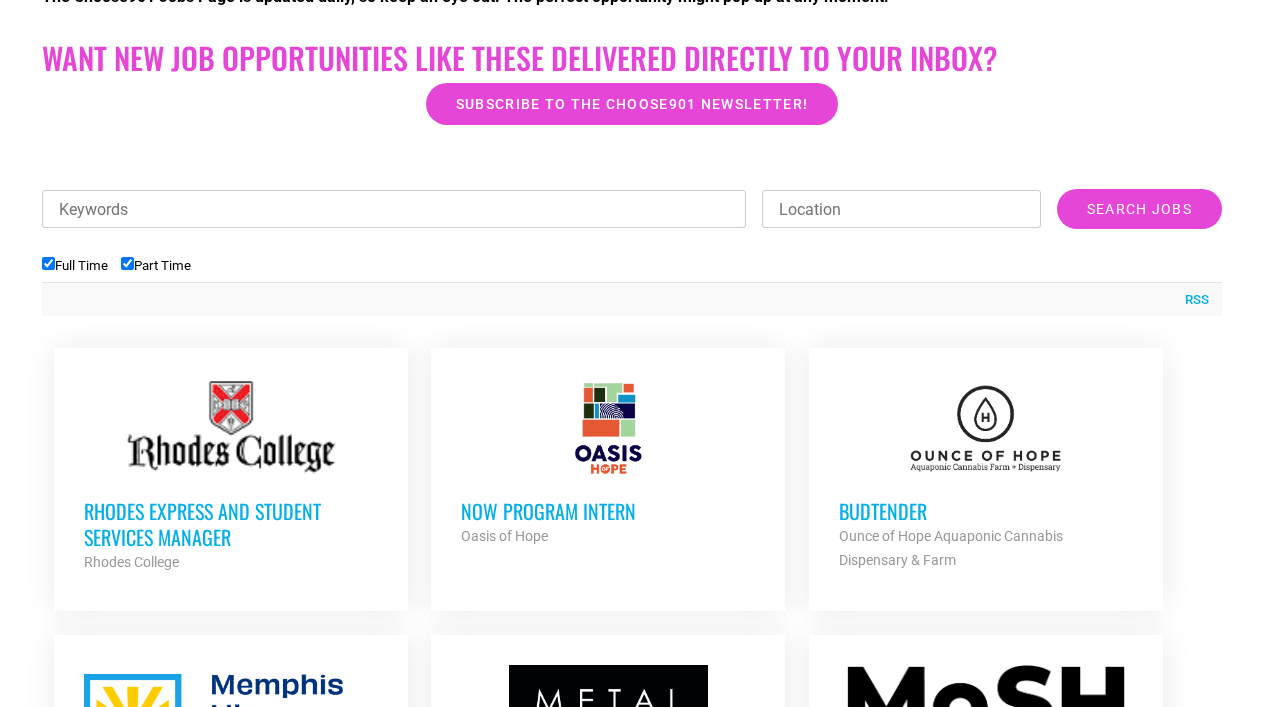 click on "Part Time" at bounding box center (127, 263) 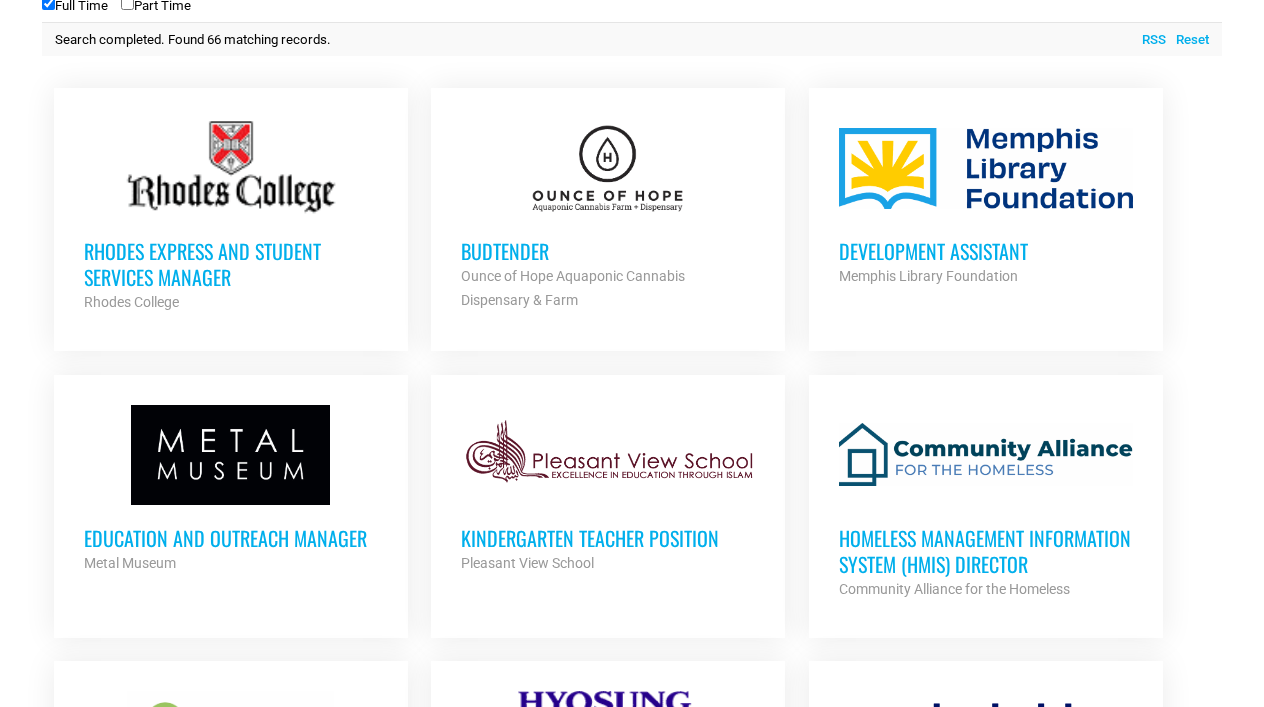 scroll, scrollTop: 1022, scrollLeft: 0, axis: vertical 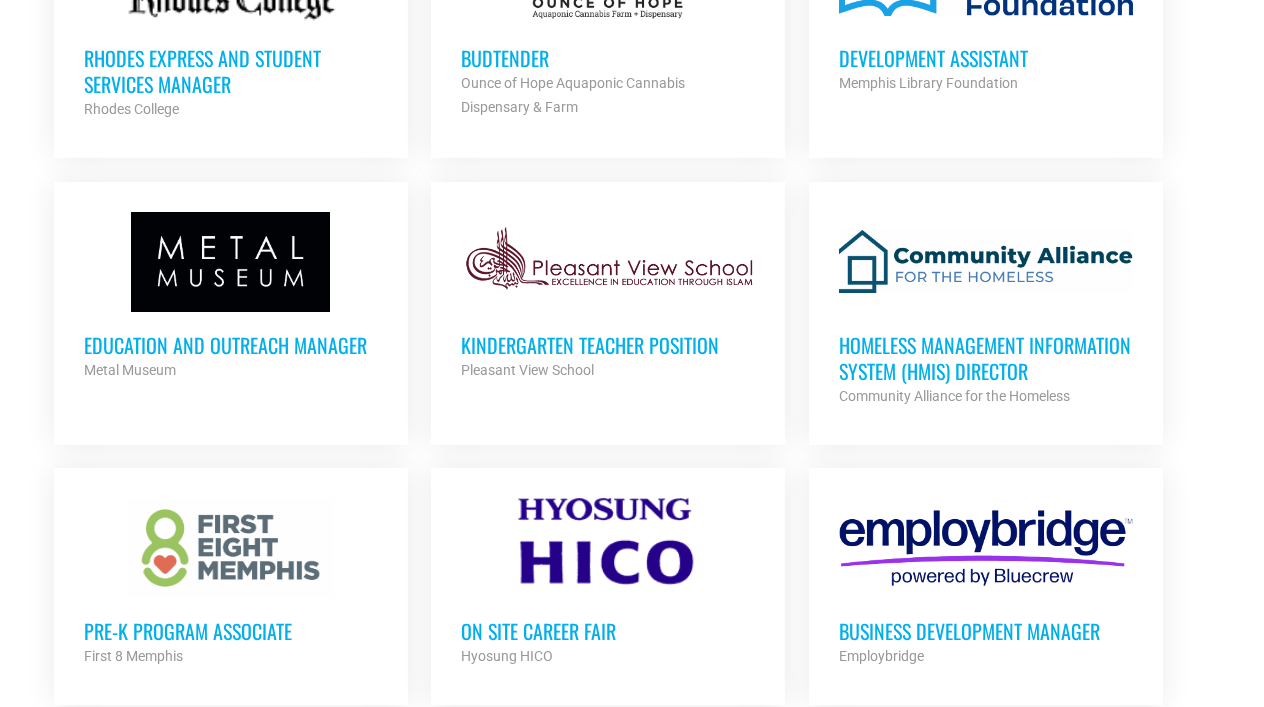 click on "Education and Outreach Manager" at bounding box center (231, 345) 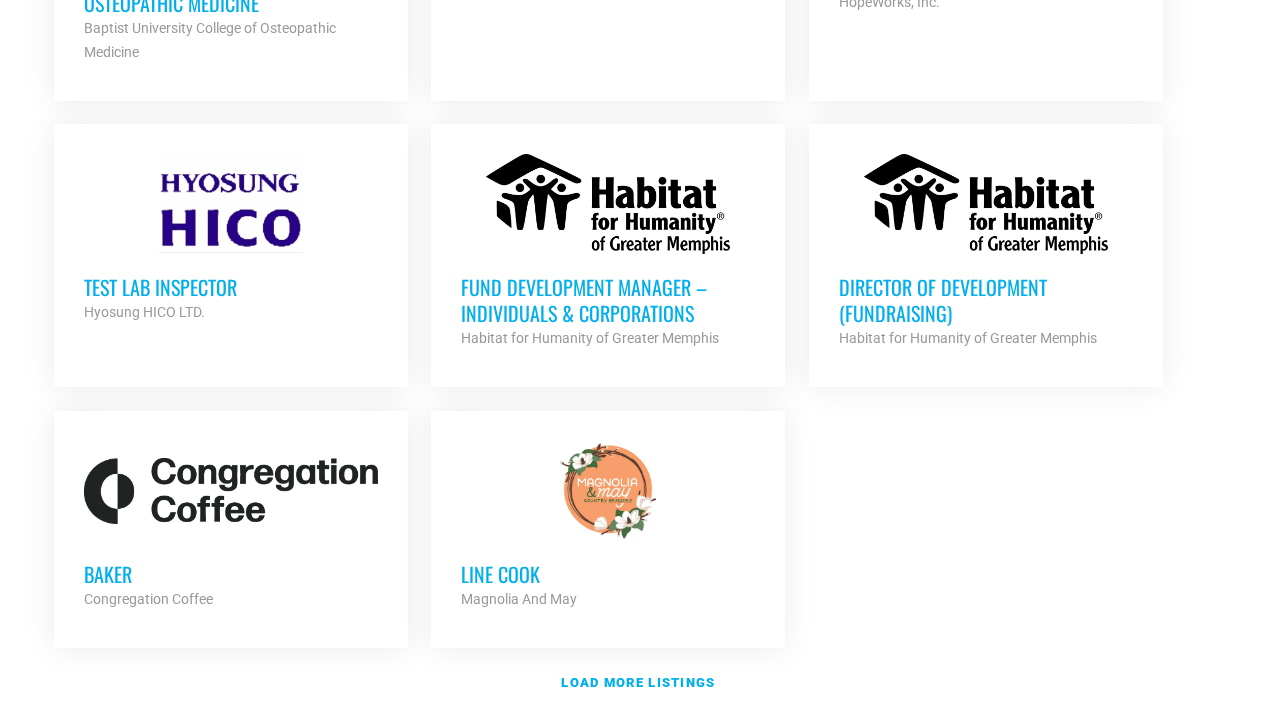 scroll, scrollTop: 2341, scrollLeft: 0, axis: vertical 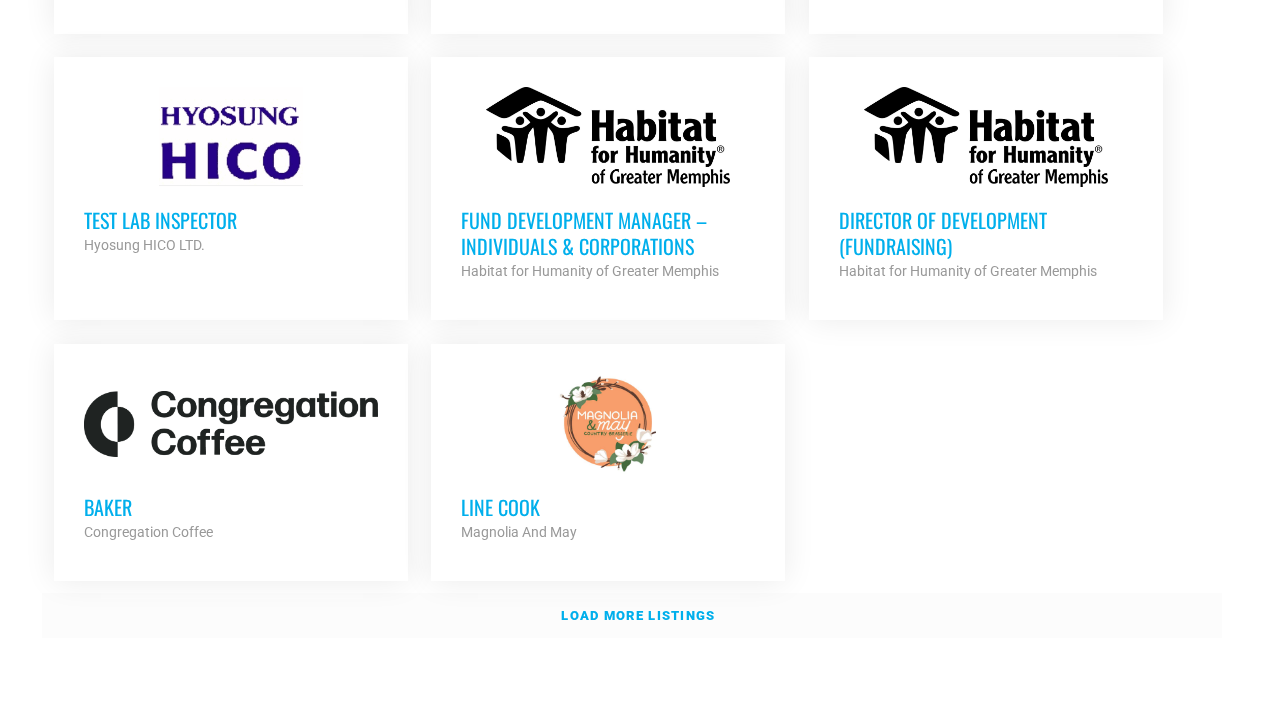click on "Load more listings" at bounding box center [638, 615] 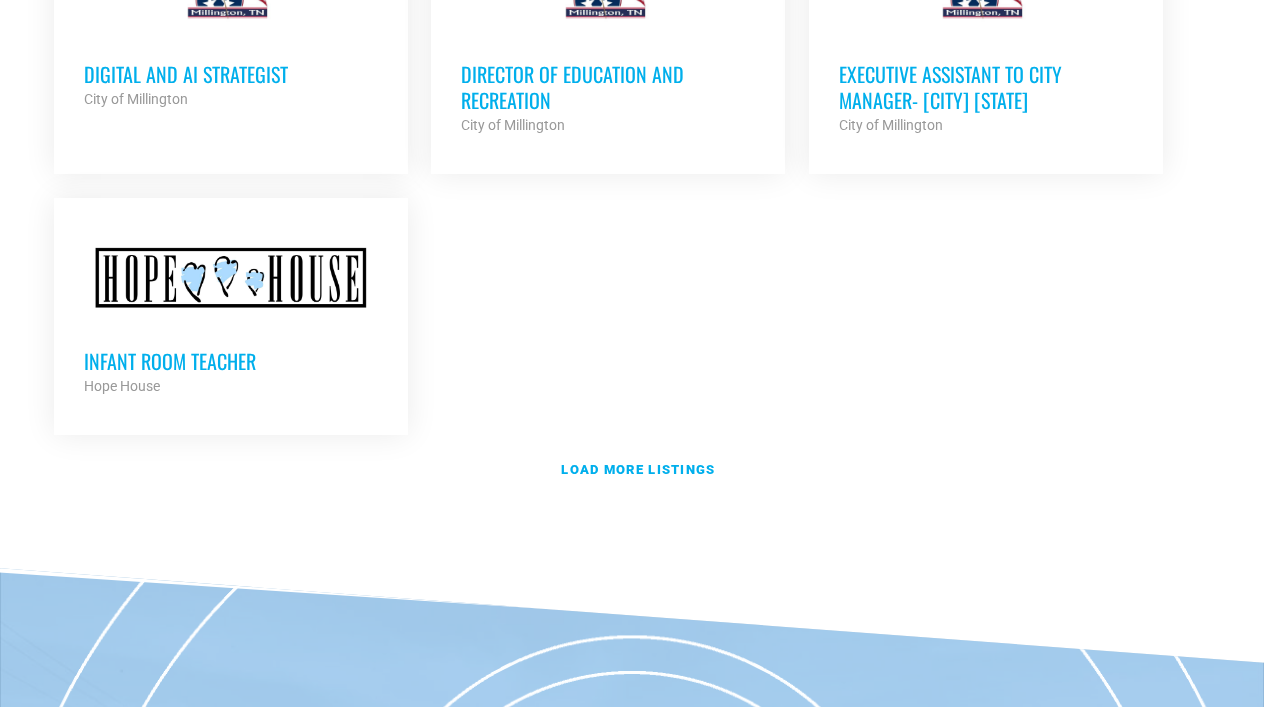 scroll, scrollTop: 4558, scrollLeft: 0, axis: vertical 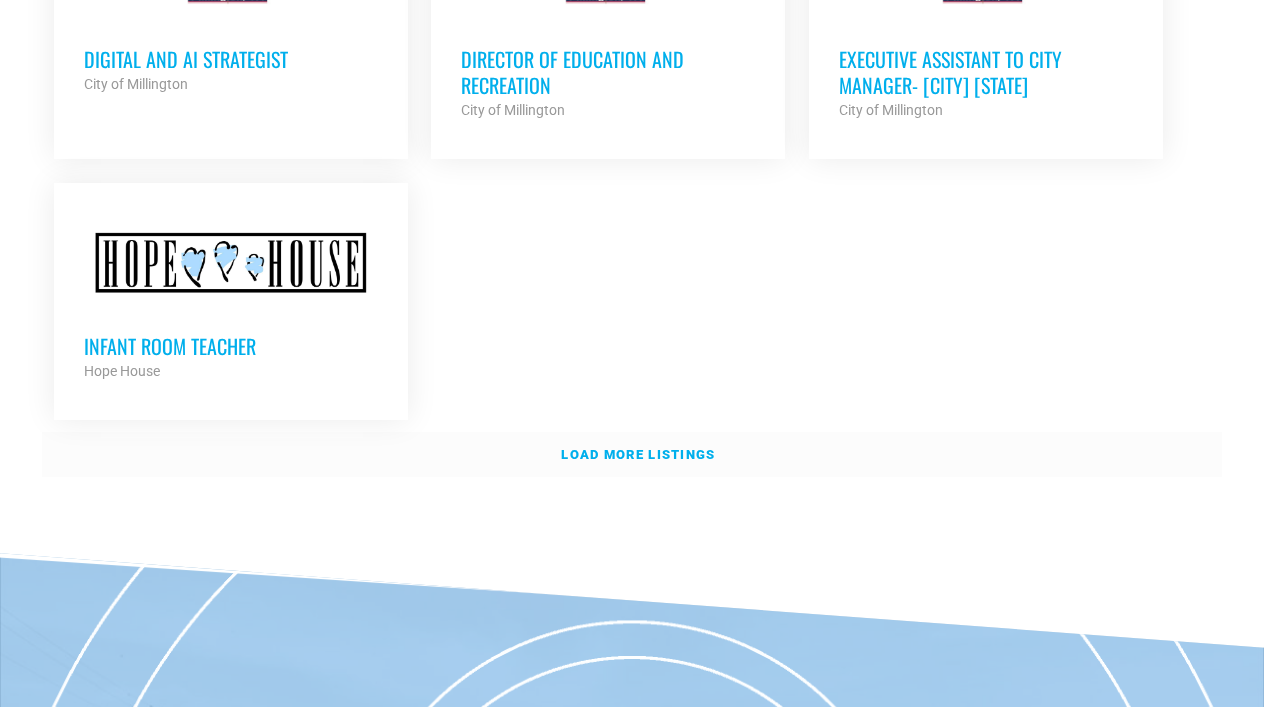 click on "Load more listings" at bounding box center (638, 454) 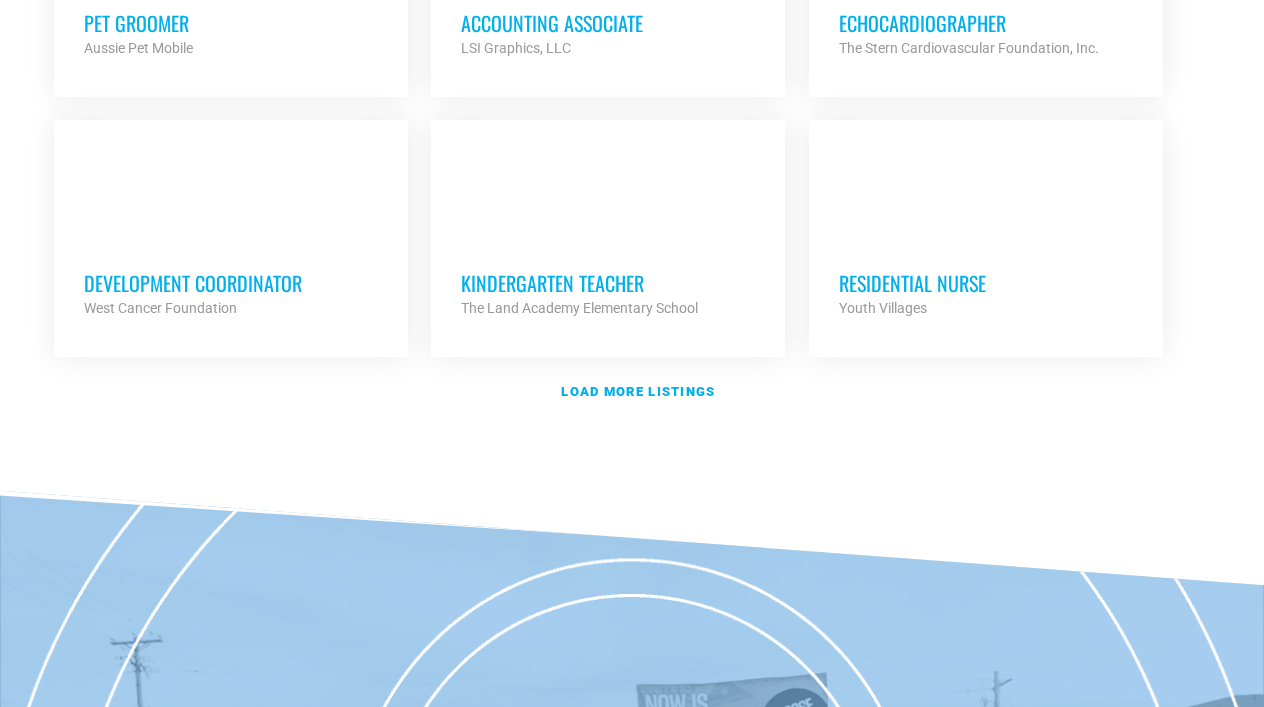 scroll, scrollTop: 6239, scrollLeft: 0, axis: vertical 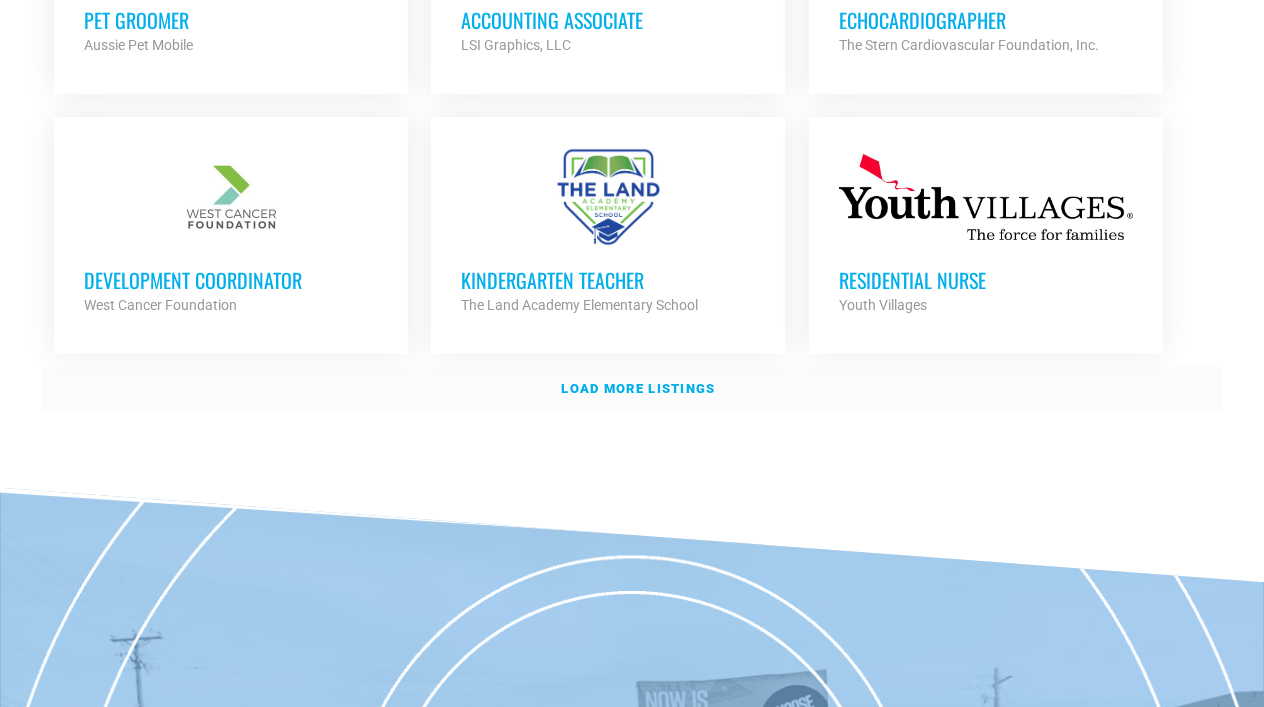 click on "Load more listings" at bounding box center (632, 389) 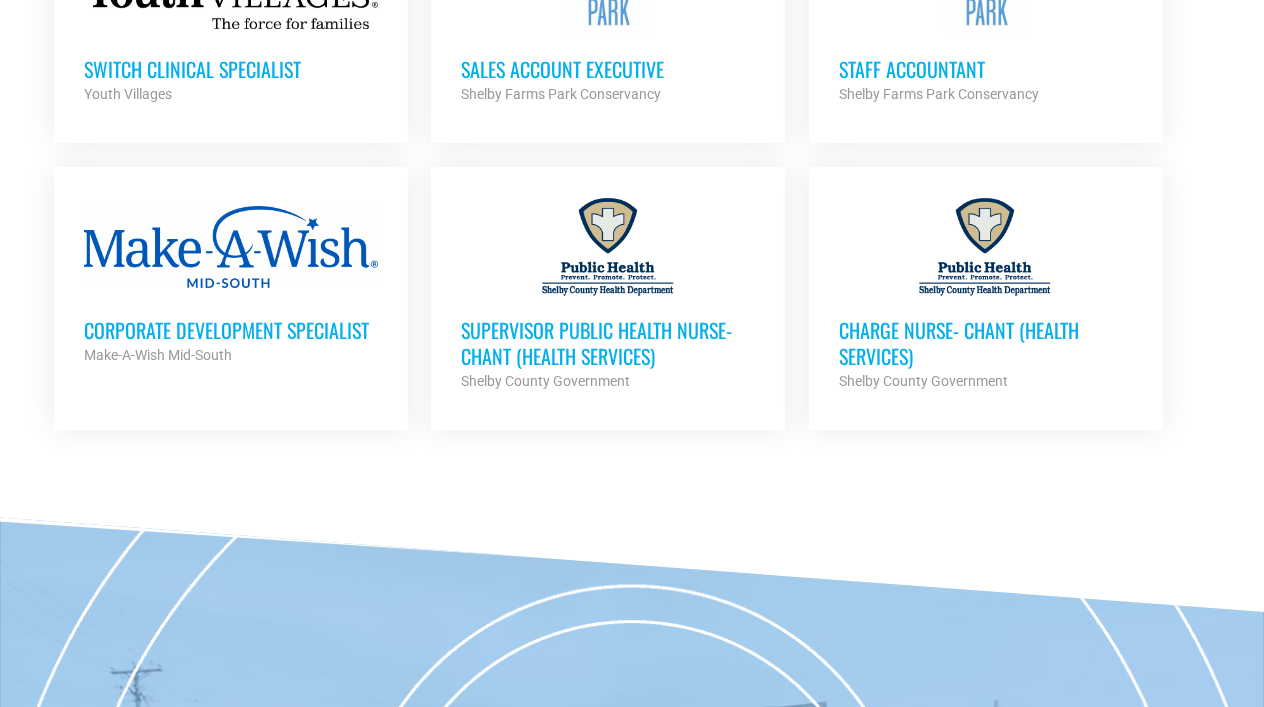 scroll, scrollTop: 6721, scrollLeft: 0, axis: vertical 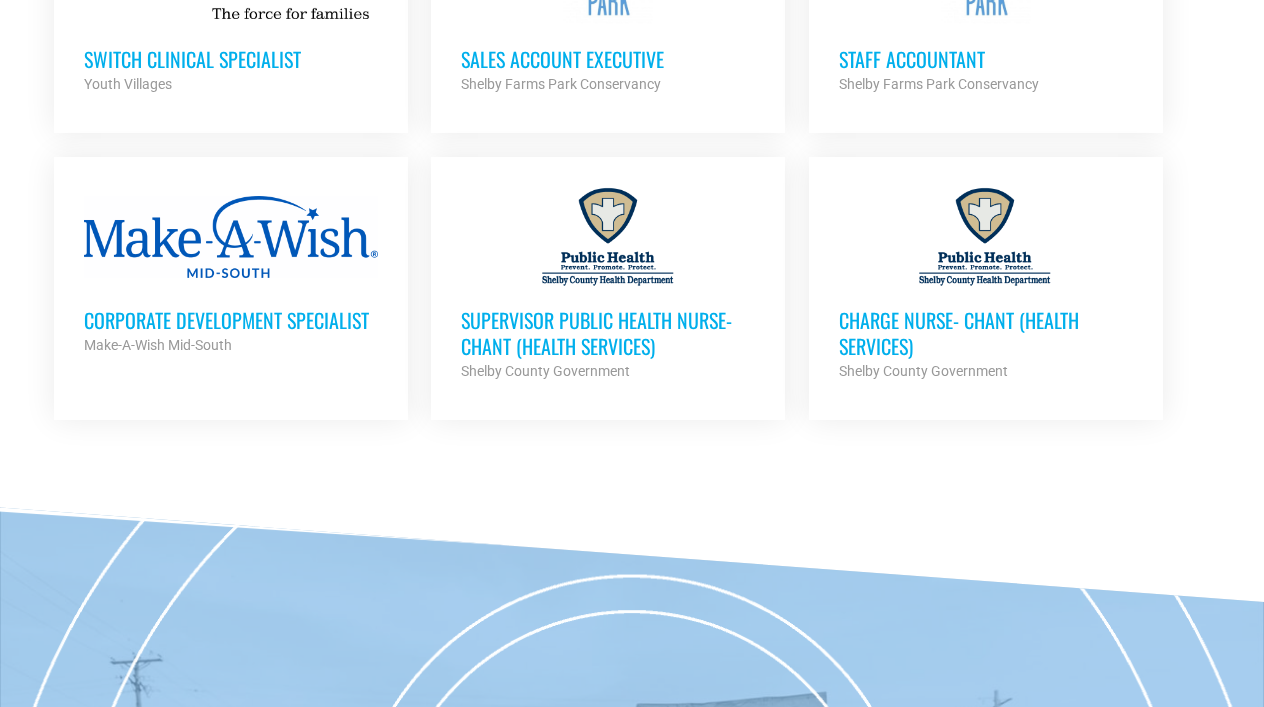 click on "Corporate Development Specialist" at bounding box center [231, 320] 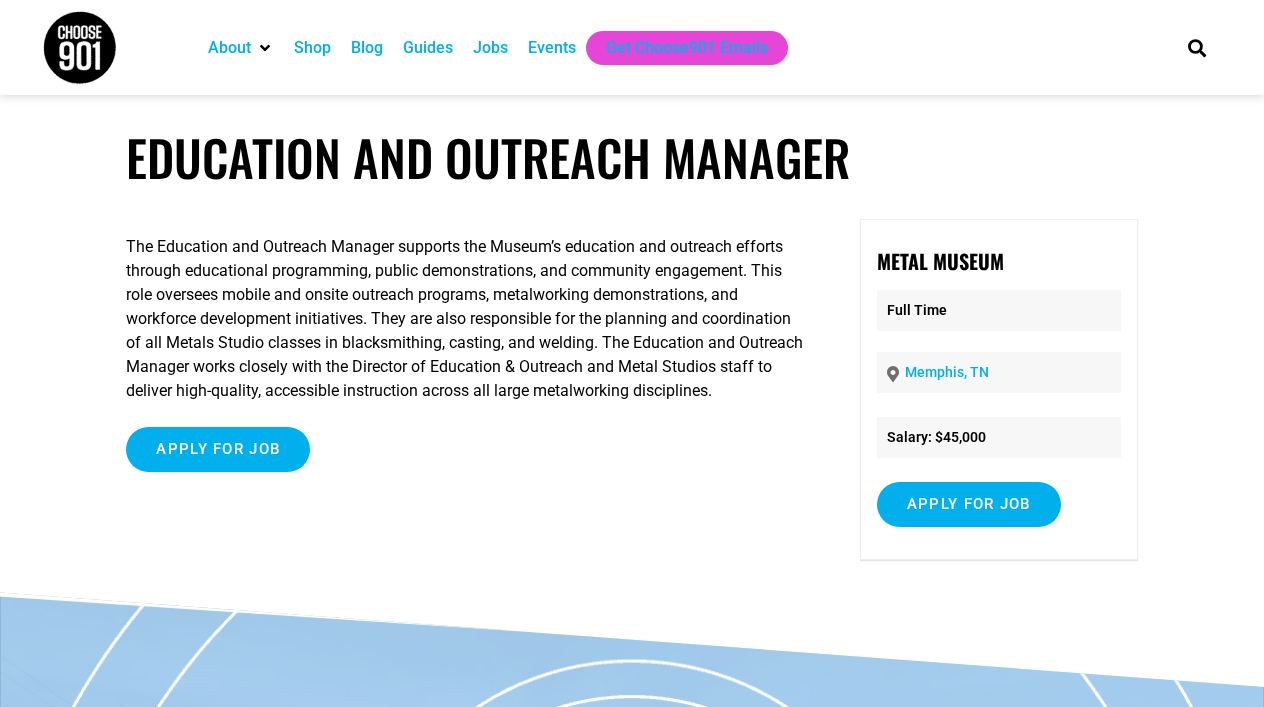 scroll, scrollTop: 0, scrollLeft: 0, axis: both 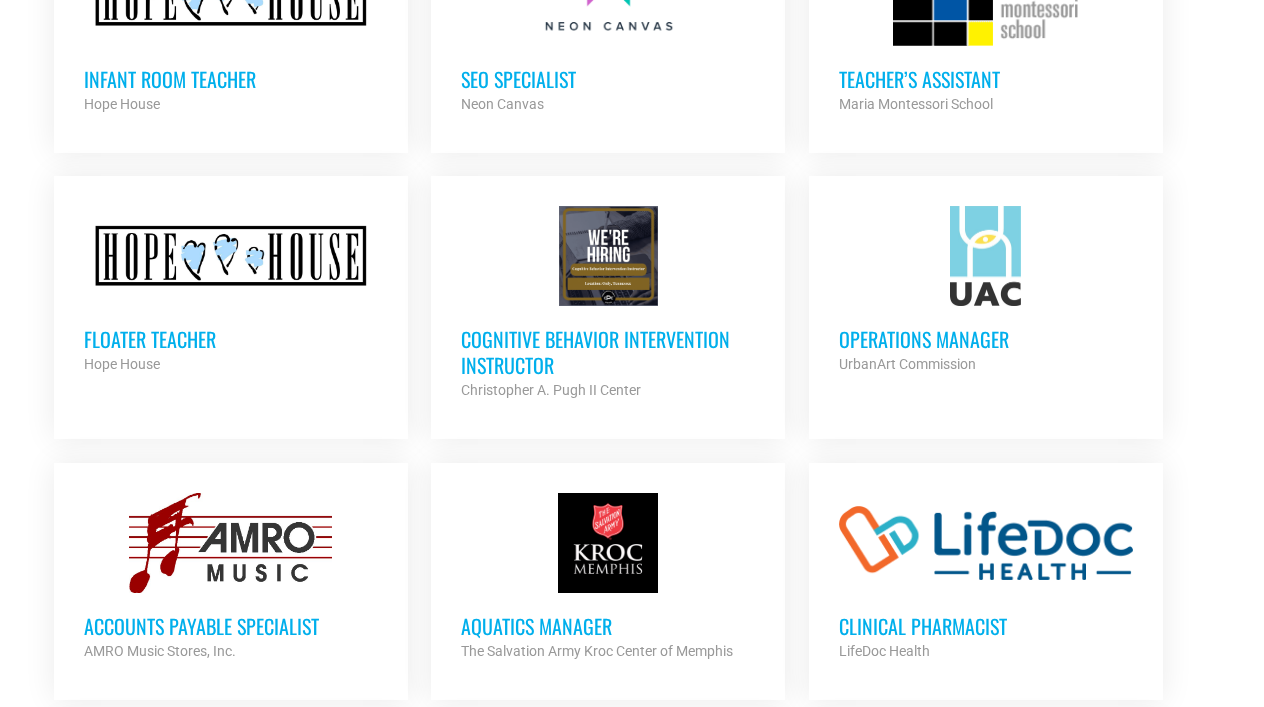 click on "Cognitive Behavior Intervention Instructor" at bounding box center (608, 352) 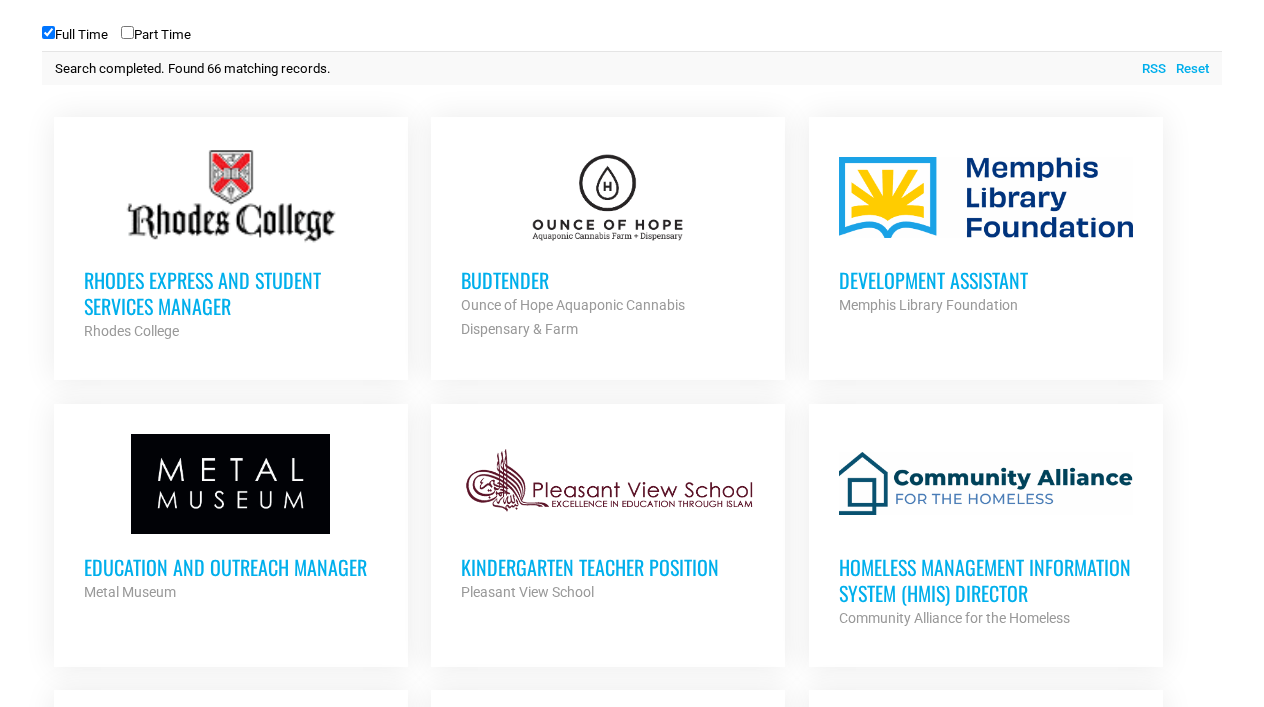 scroll, scrollTop: 784, scrollLeft: 0, axis: vertical 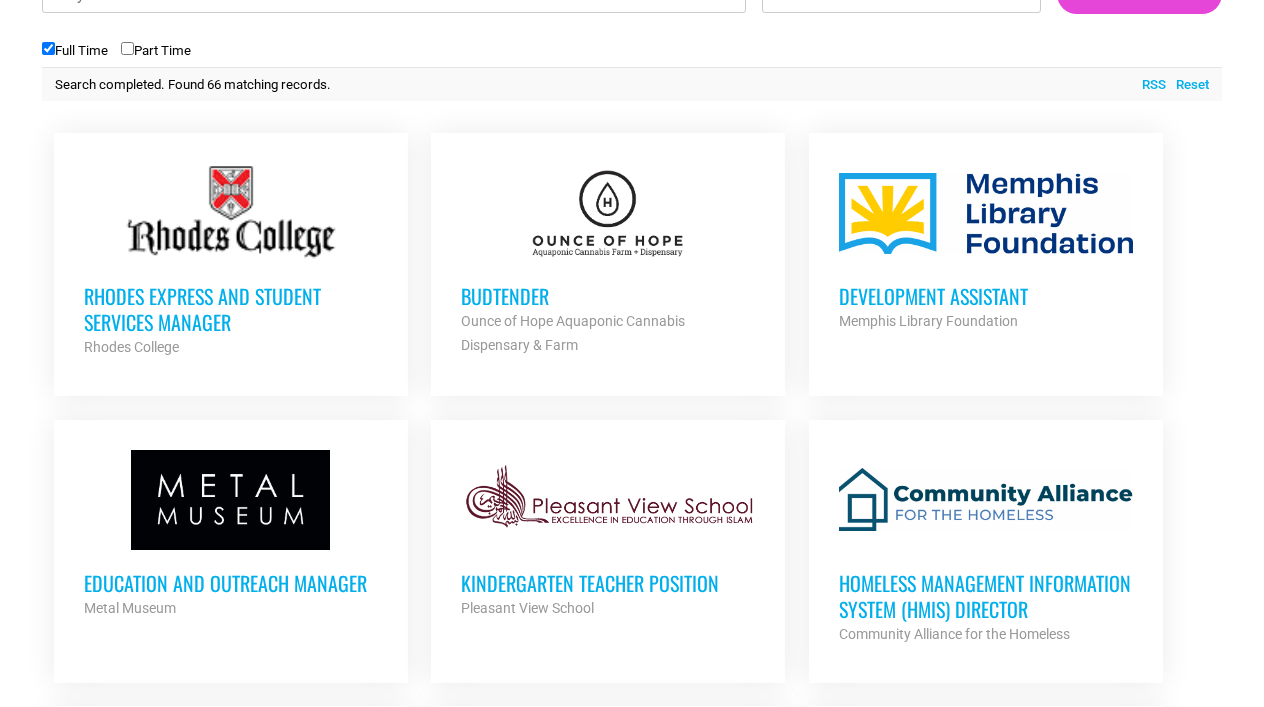 click on "Development Assistant" at bounding box center (986, 296) 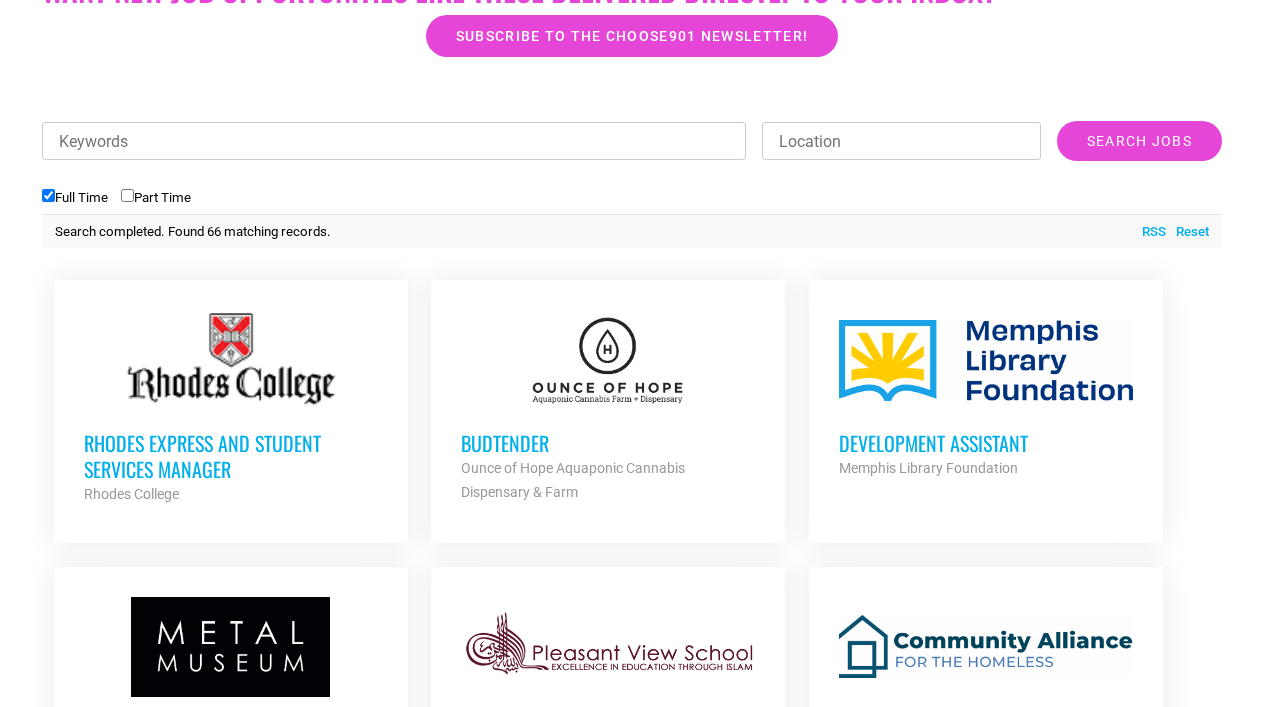 scroll, scrollTop: 762, scrollLeft: 0, axis: vertical 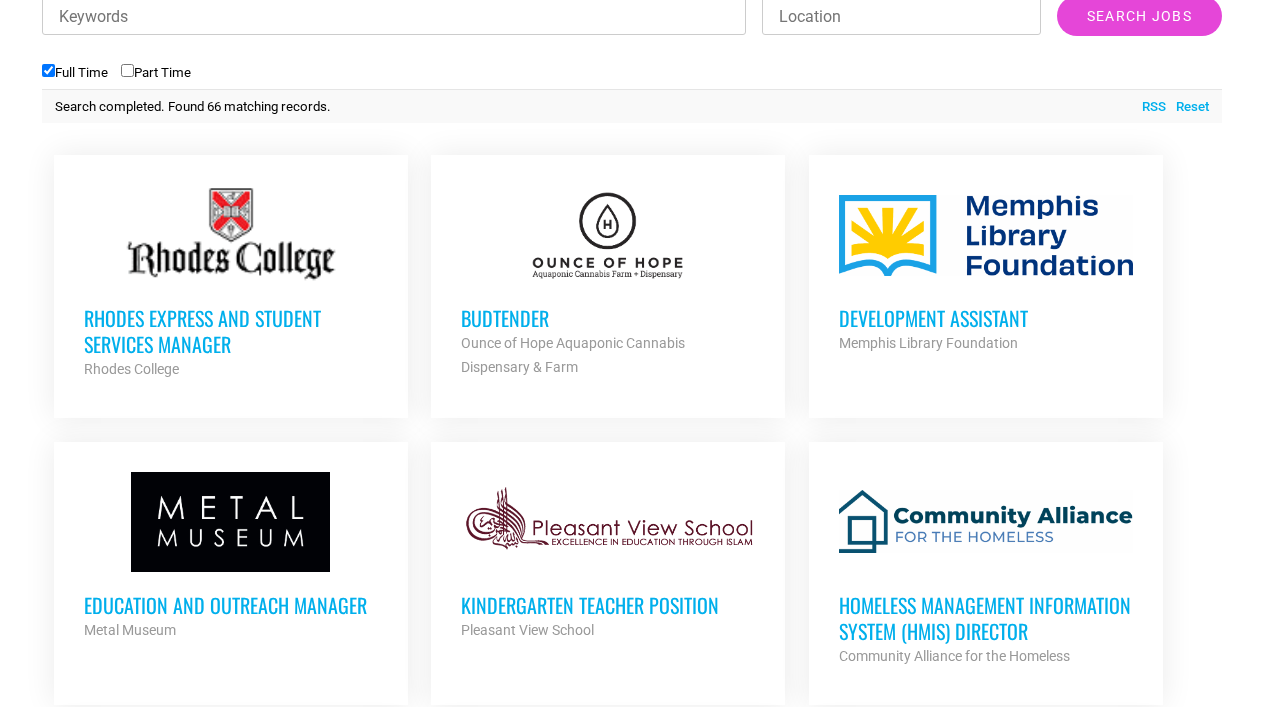 click on "Education and Outreach Manager" at bounding box center (231, 605) 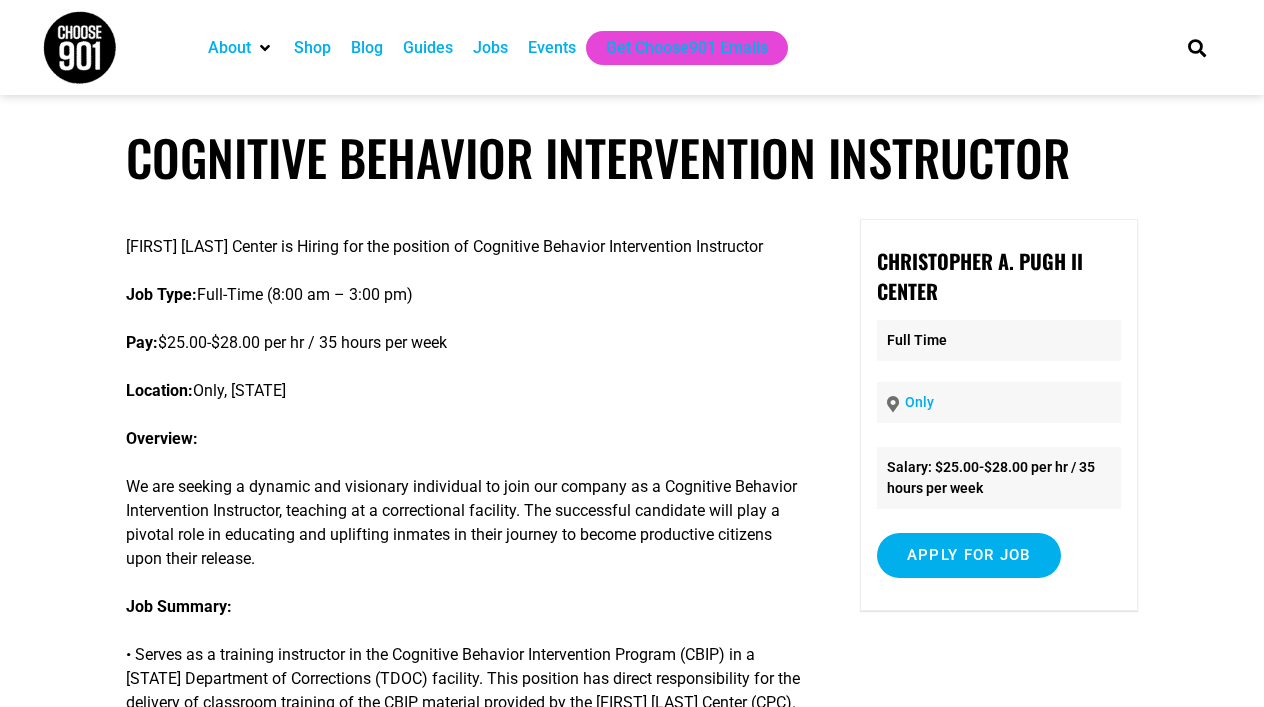 scroll, scrollTop: 0, scrollLeft: 0, axis: both 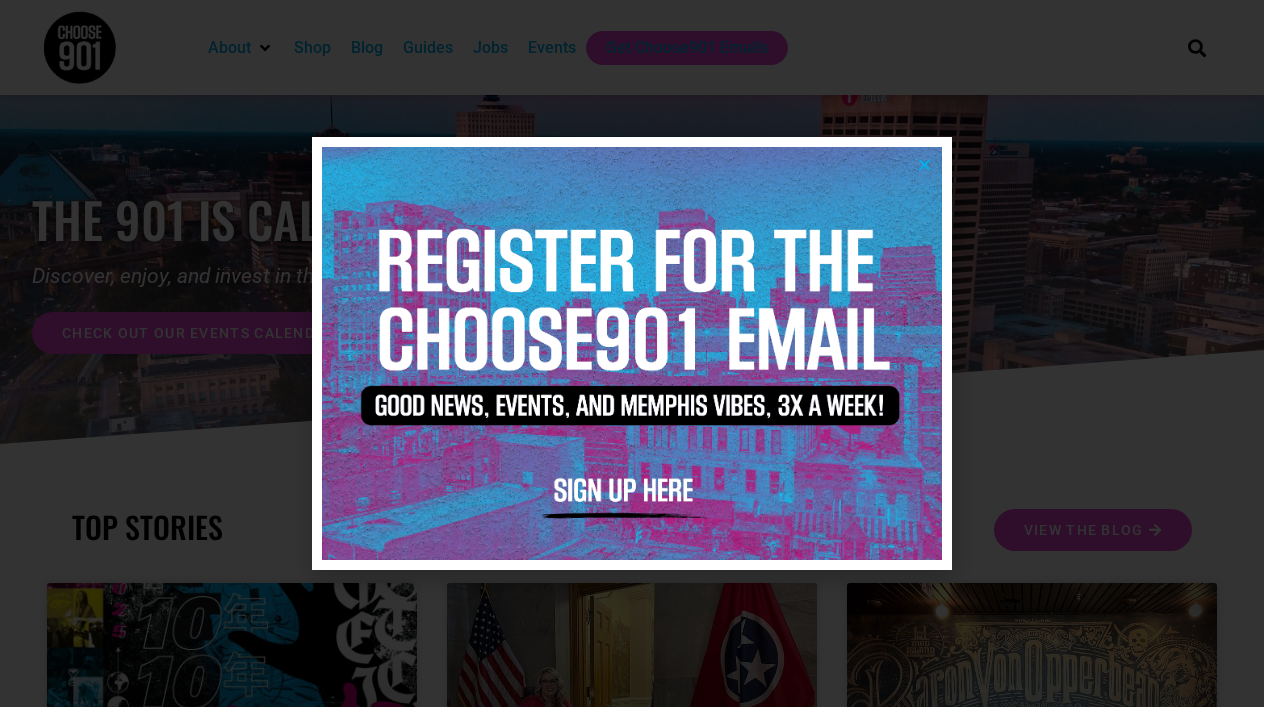 click at bounding box center (924, 164) 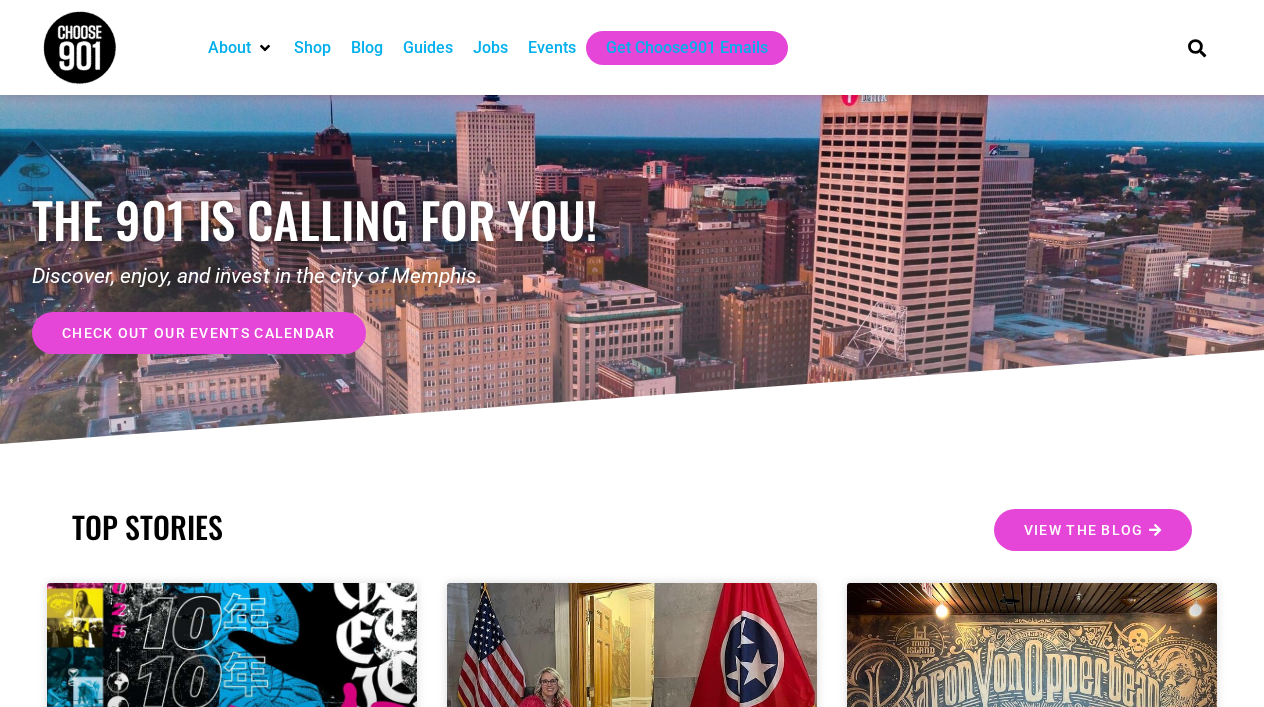 click on "Jobs" at bounding box center (490, 48) 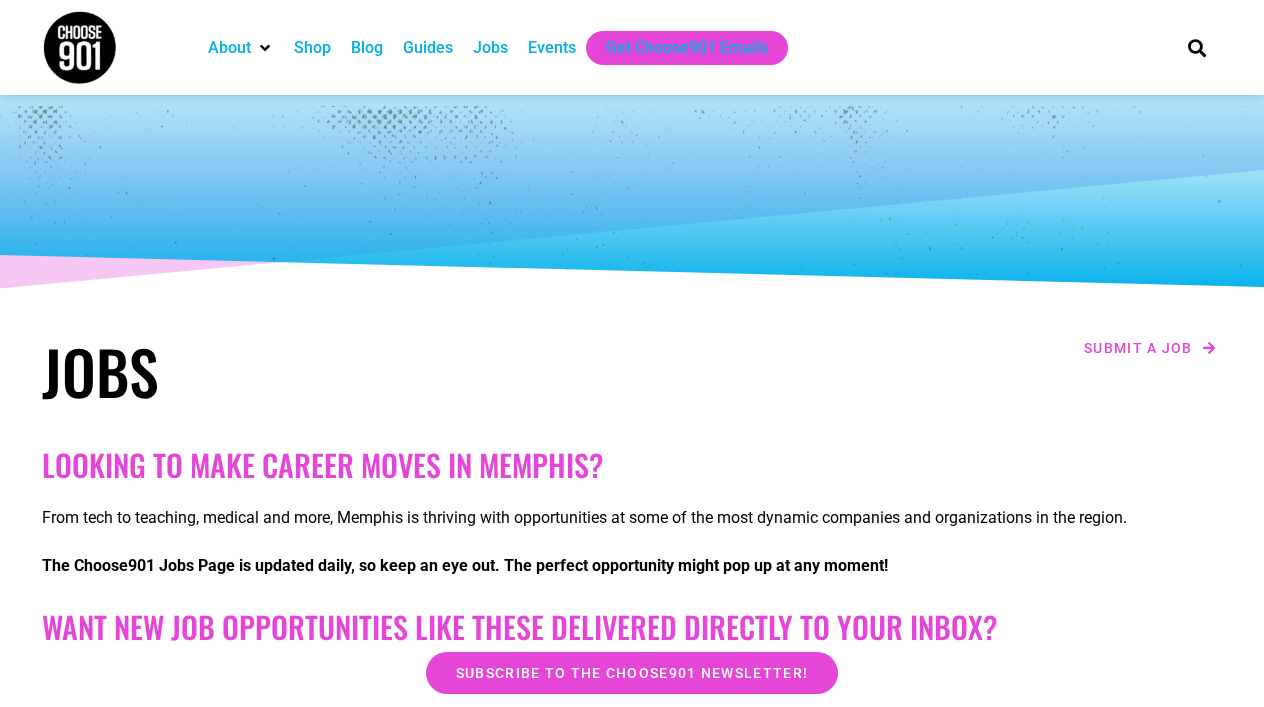 scroll, scrollTop: 0, scrollLeft: 0, axis: both 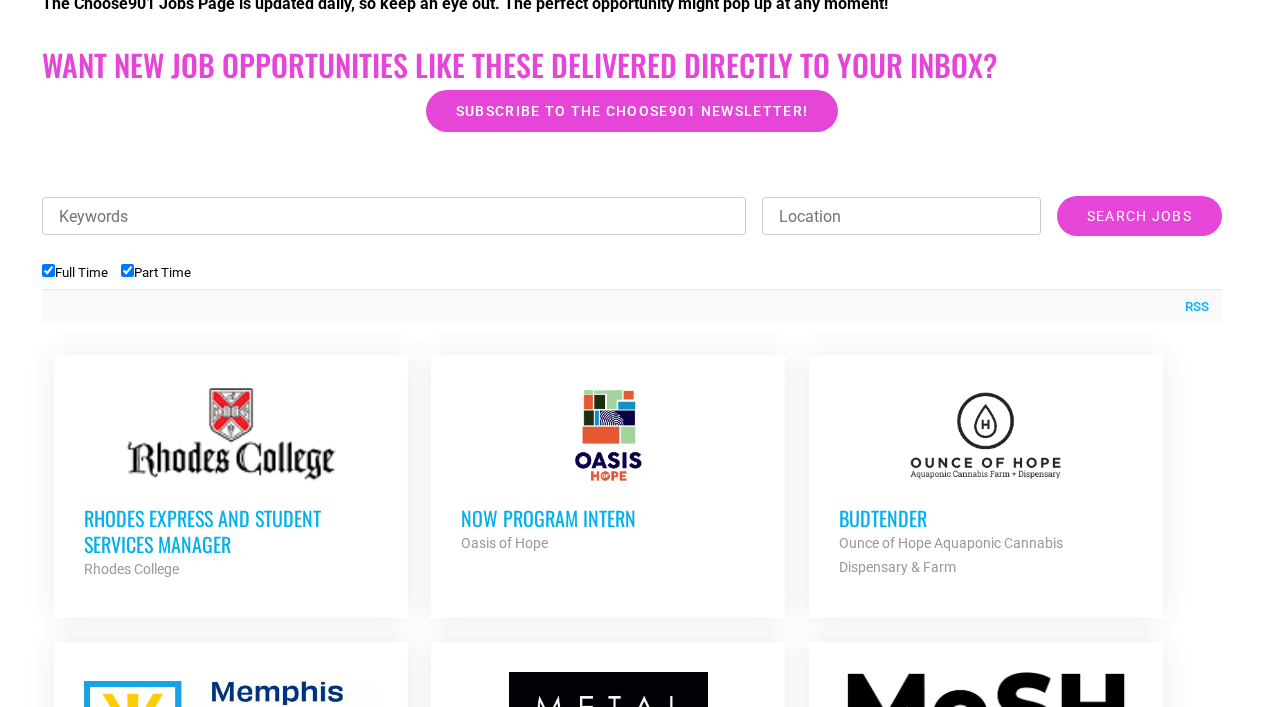 click on "Oasis of Hope" at bounding box center (504, 543) 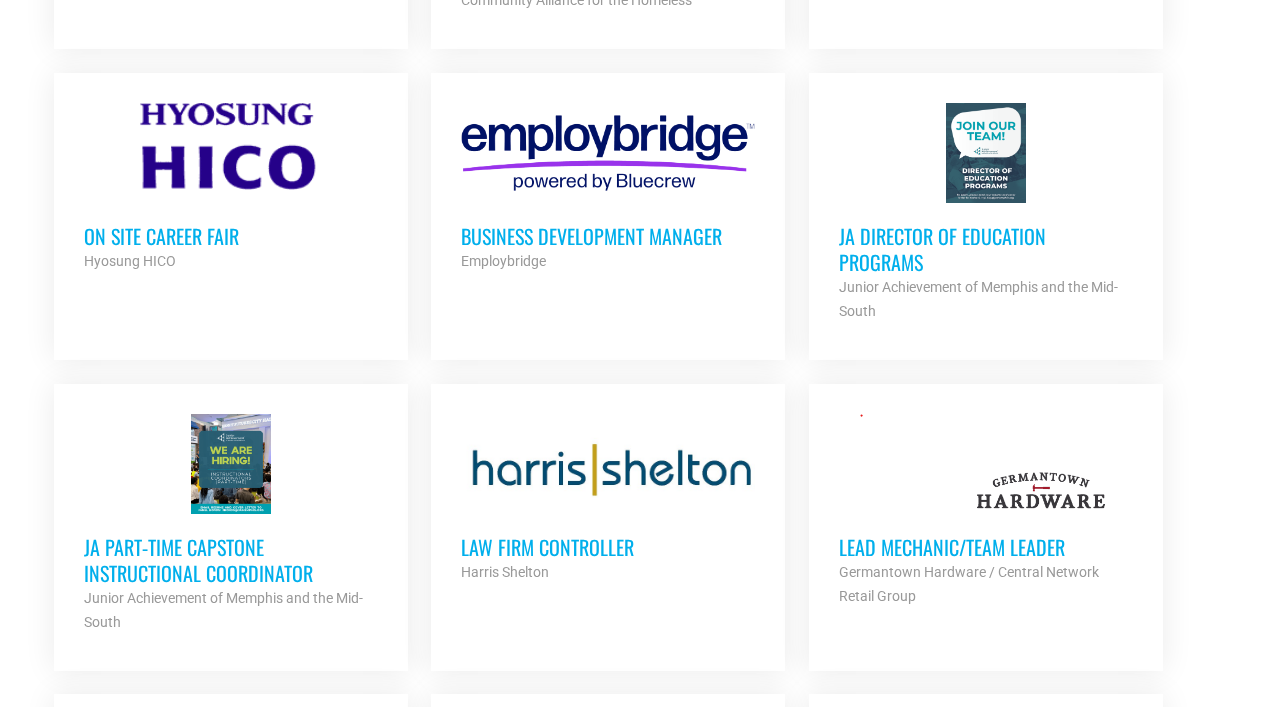 scroll, scrollTop: 1689, scrollLeft: 0, axis: vertical 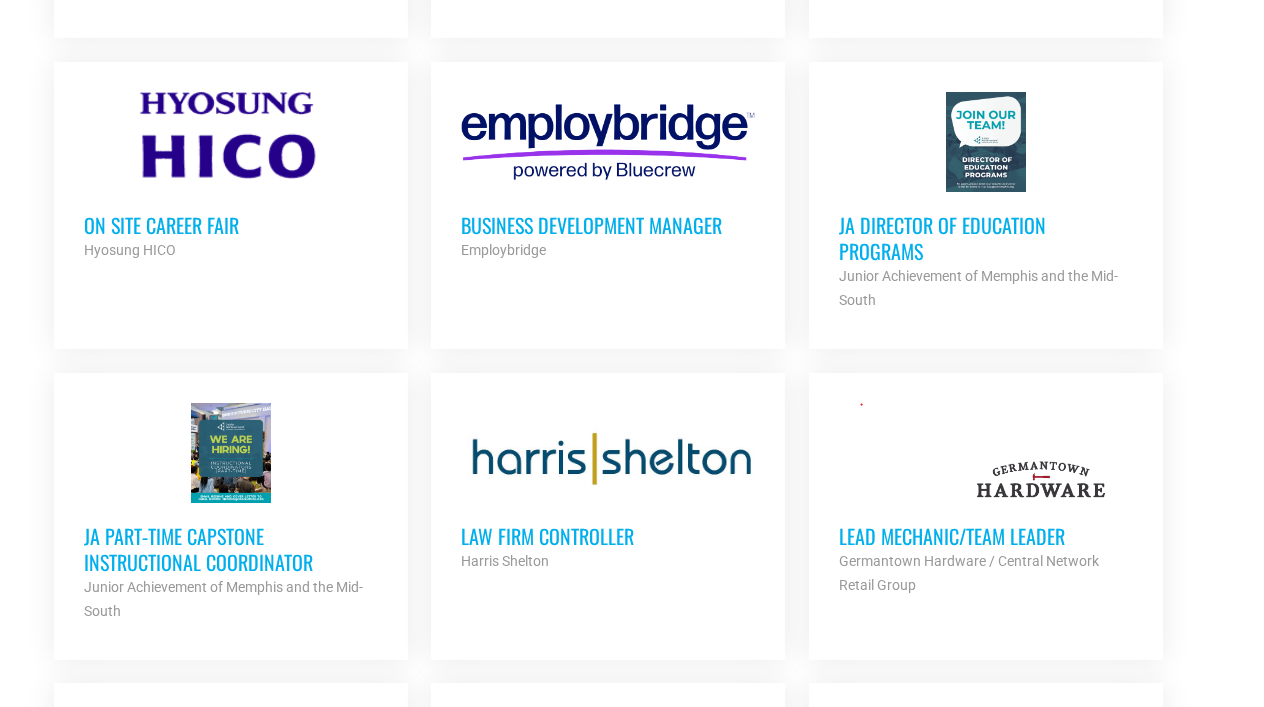 click on "Kindergarten Teacher Position
Pleasant View School
Partner Org
Full Time" at bounding box center [231, -110] 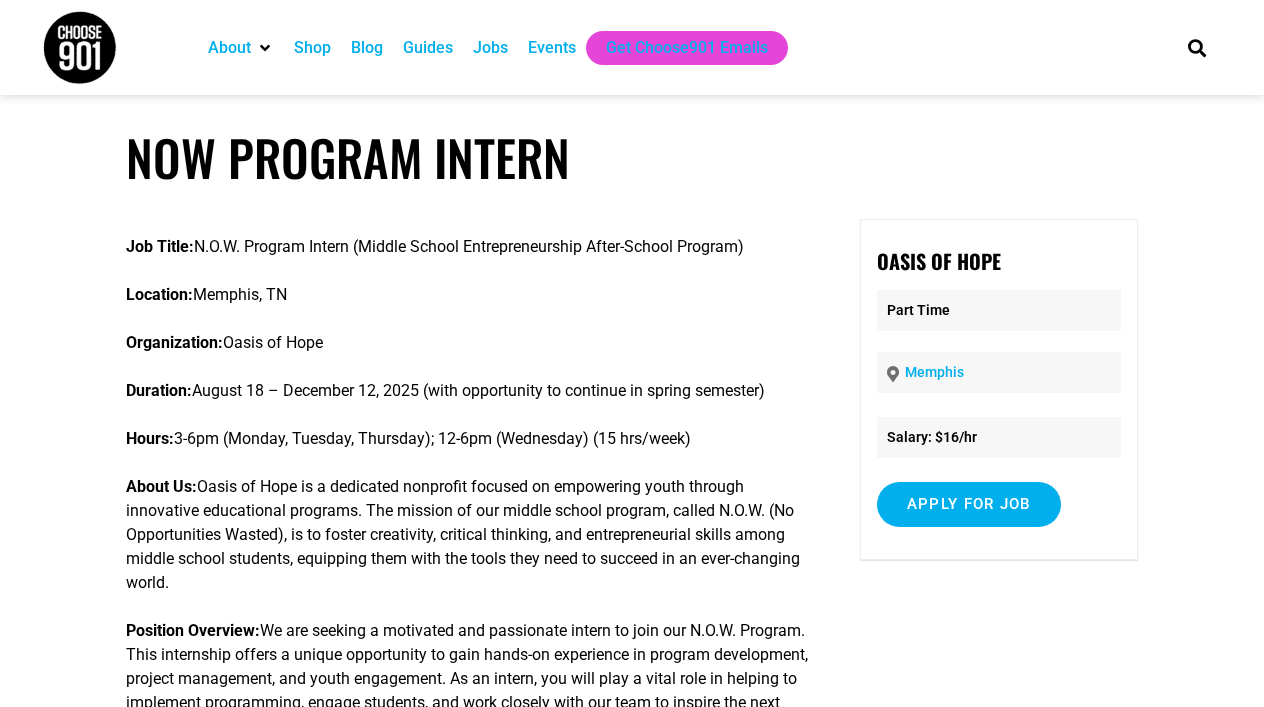 scroll, scrollTop: 500, scrollLeft: 0, axis: vertical 